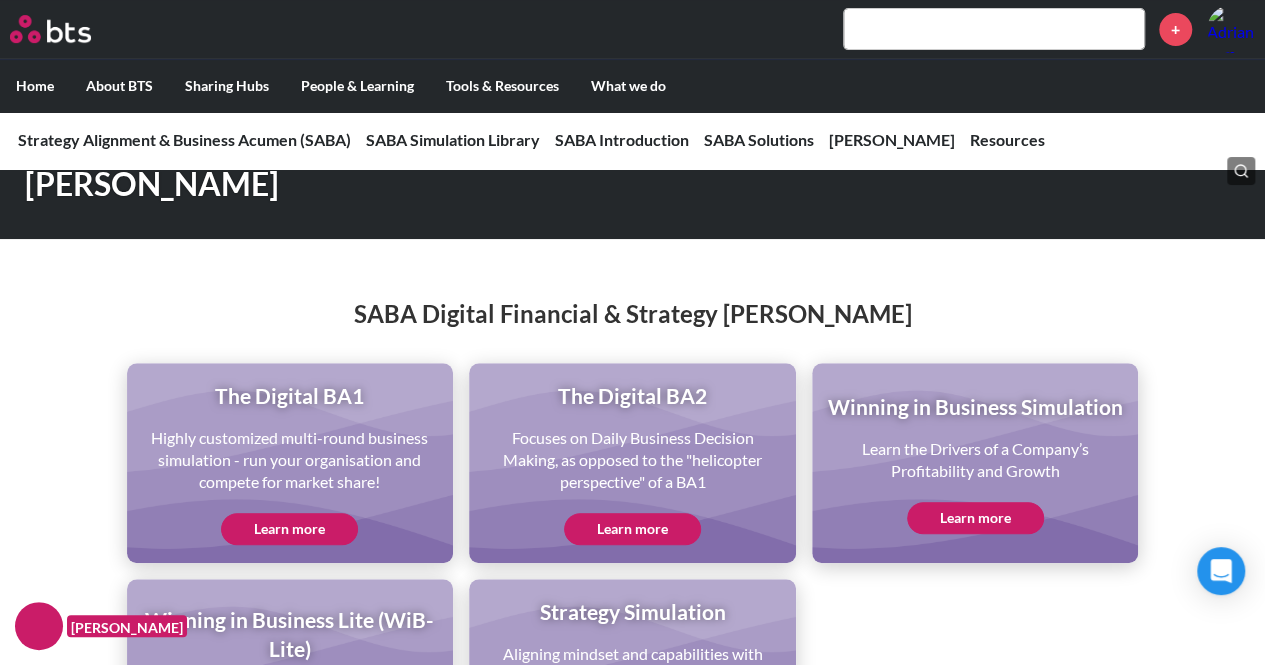 scroll, scrollTop: 4226, scrollLeft: 0, axis: vertical 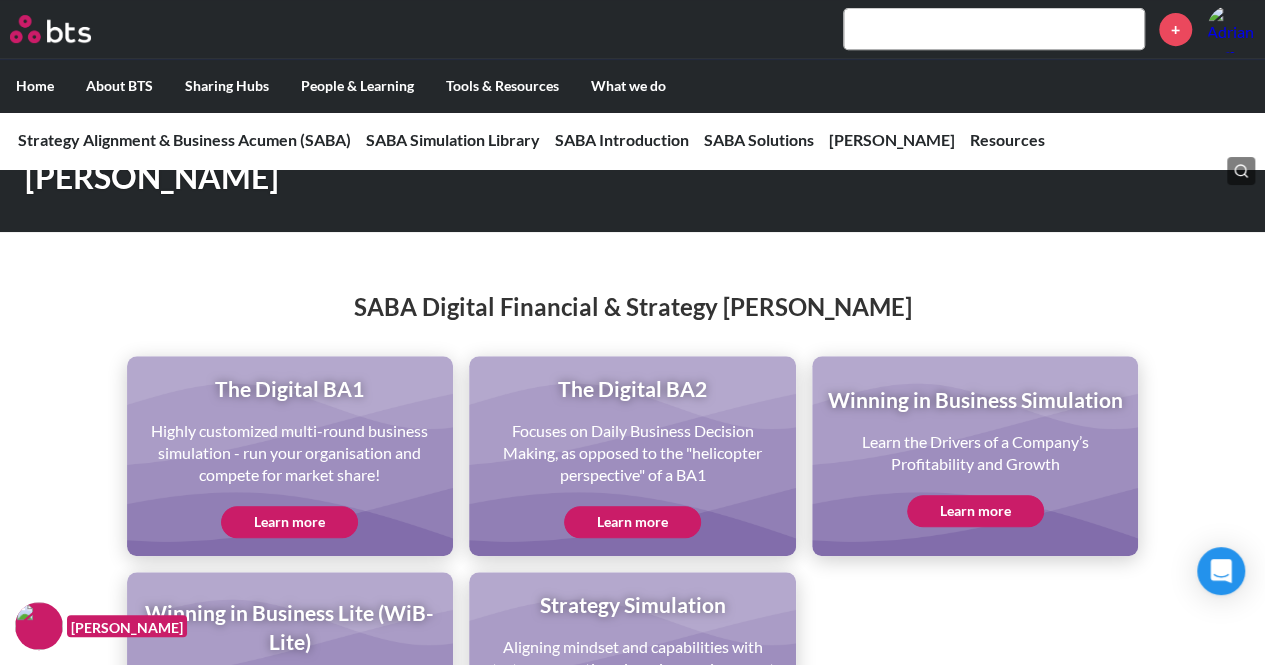 click on "Learn more" at bounding box center (632, 522) 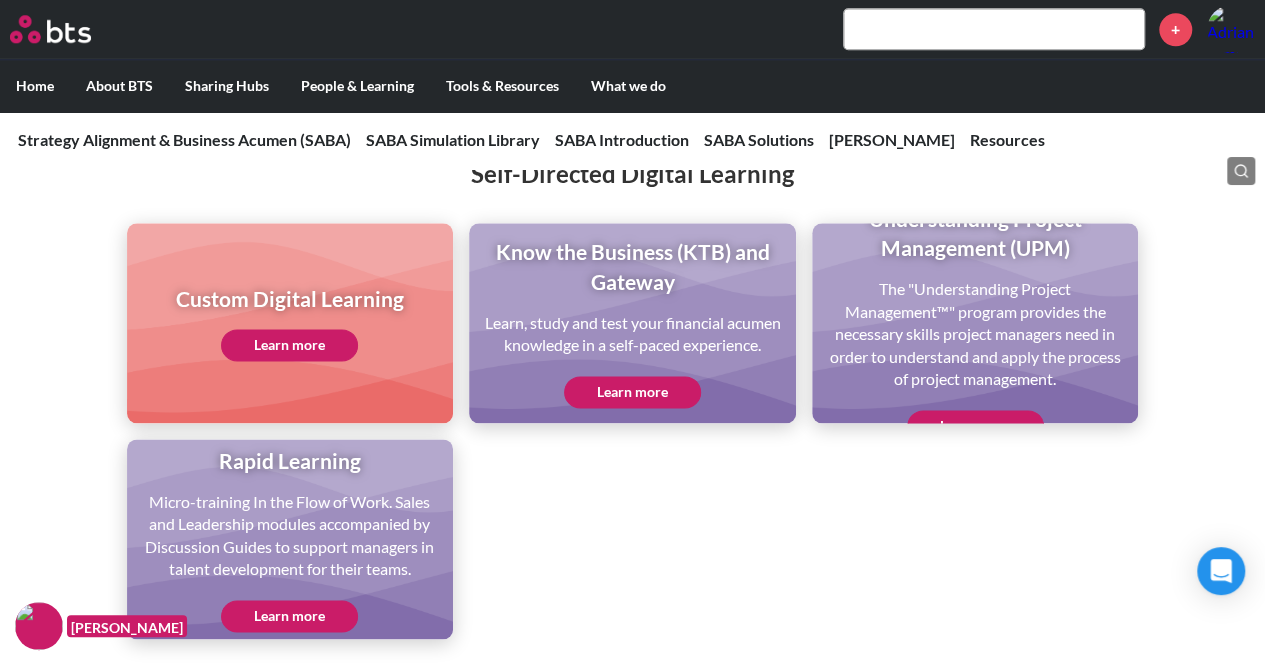 scroll, scrollTop: 4912, scrollLeft: 0, axis: vertical 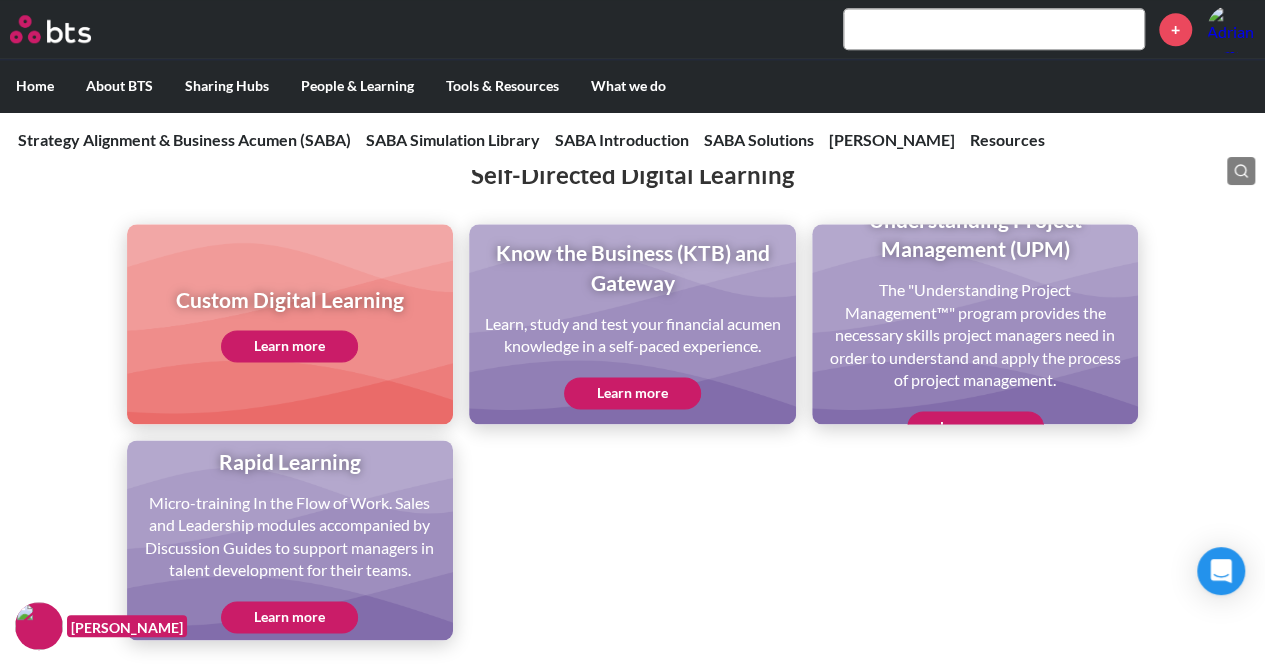 click on "Learn more" at bounding box center (632, 393) 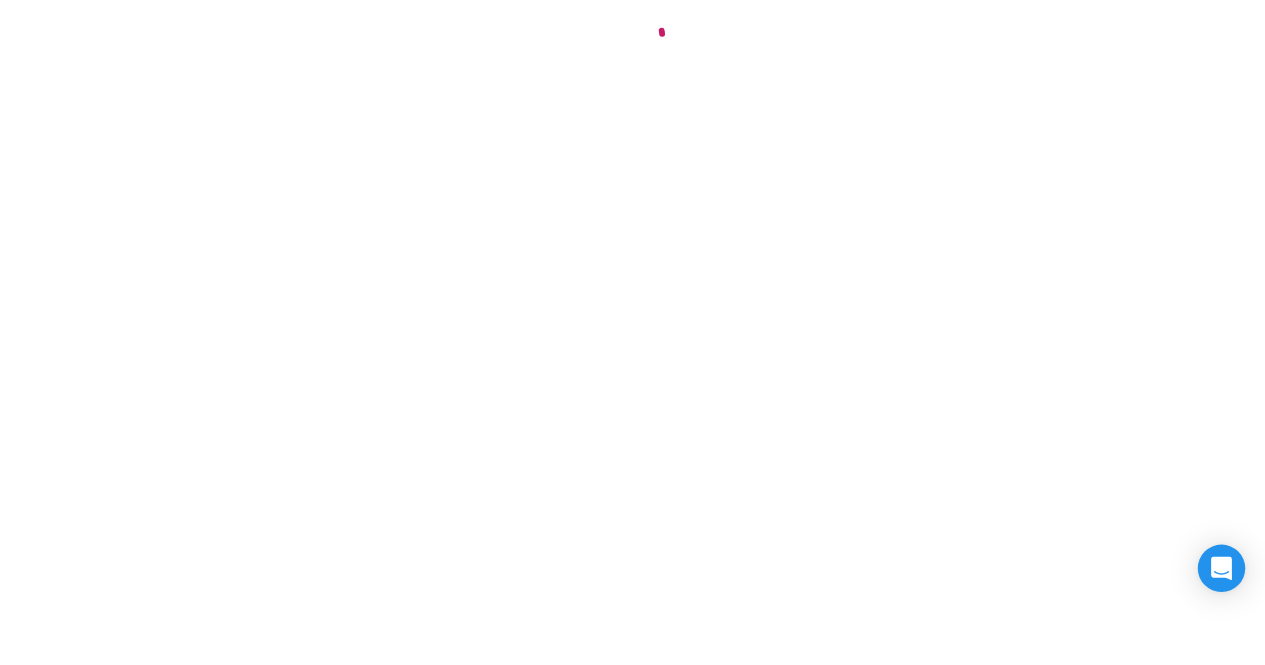 scroll, scrollTop: 0, scrollLeft: 0, axis: both 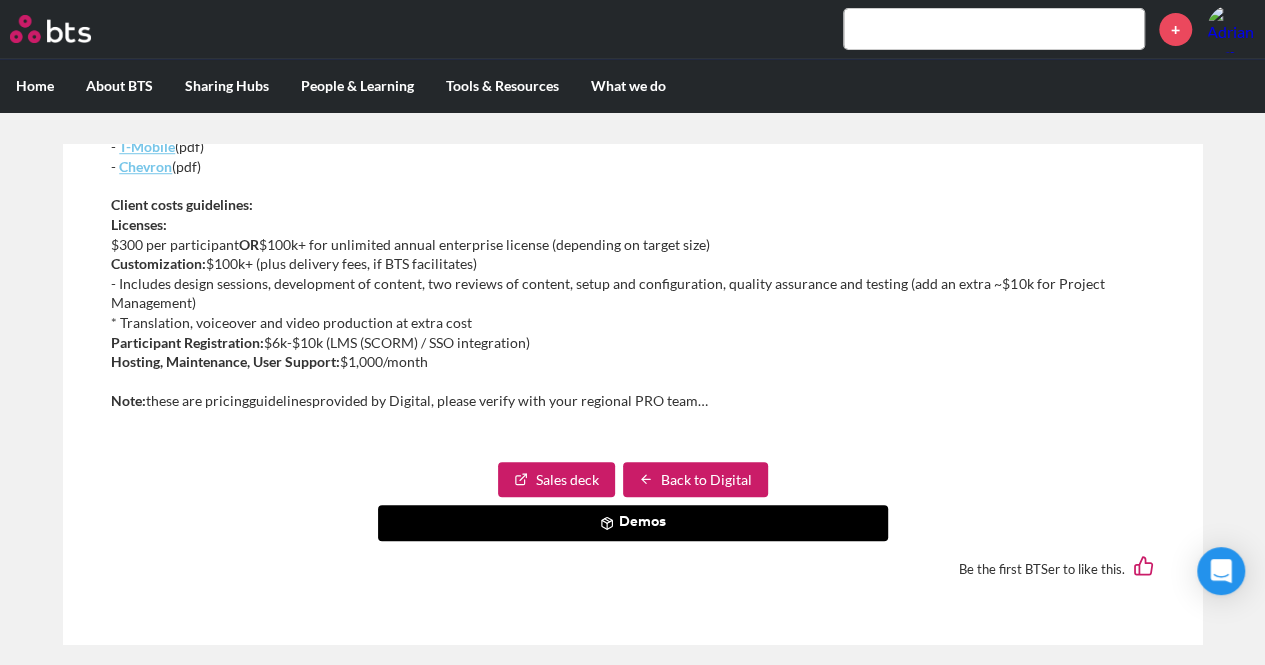 click on "Sales deck" at bounding box center (556, 480) 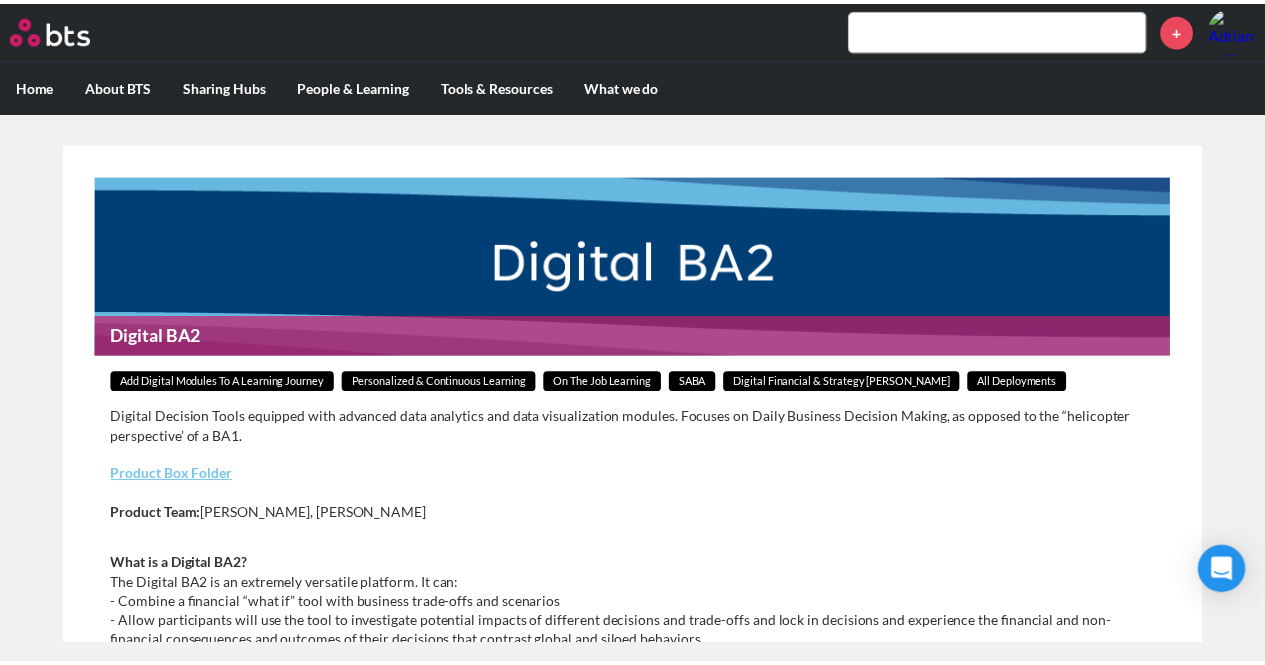 scroll, scrollTop: 0, scrollLeft: 0, axis: both 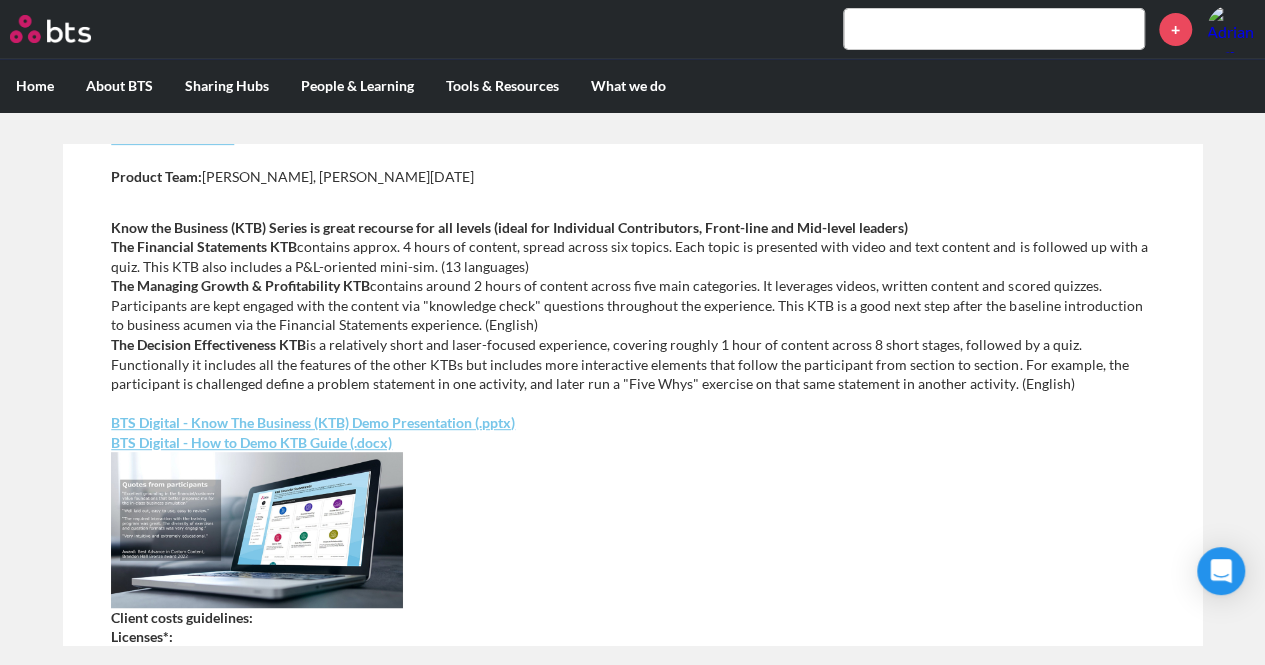 click on "BTS Digital - Know The Business (KTB) Demo Presentation (.pptx)" at bounding box center [313, 422] 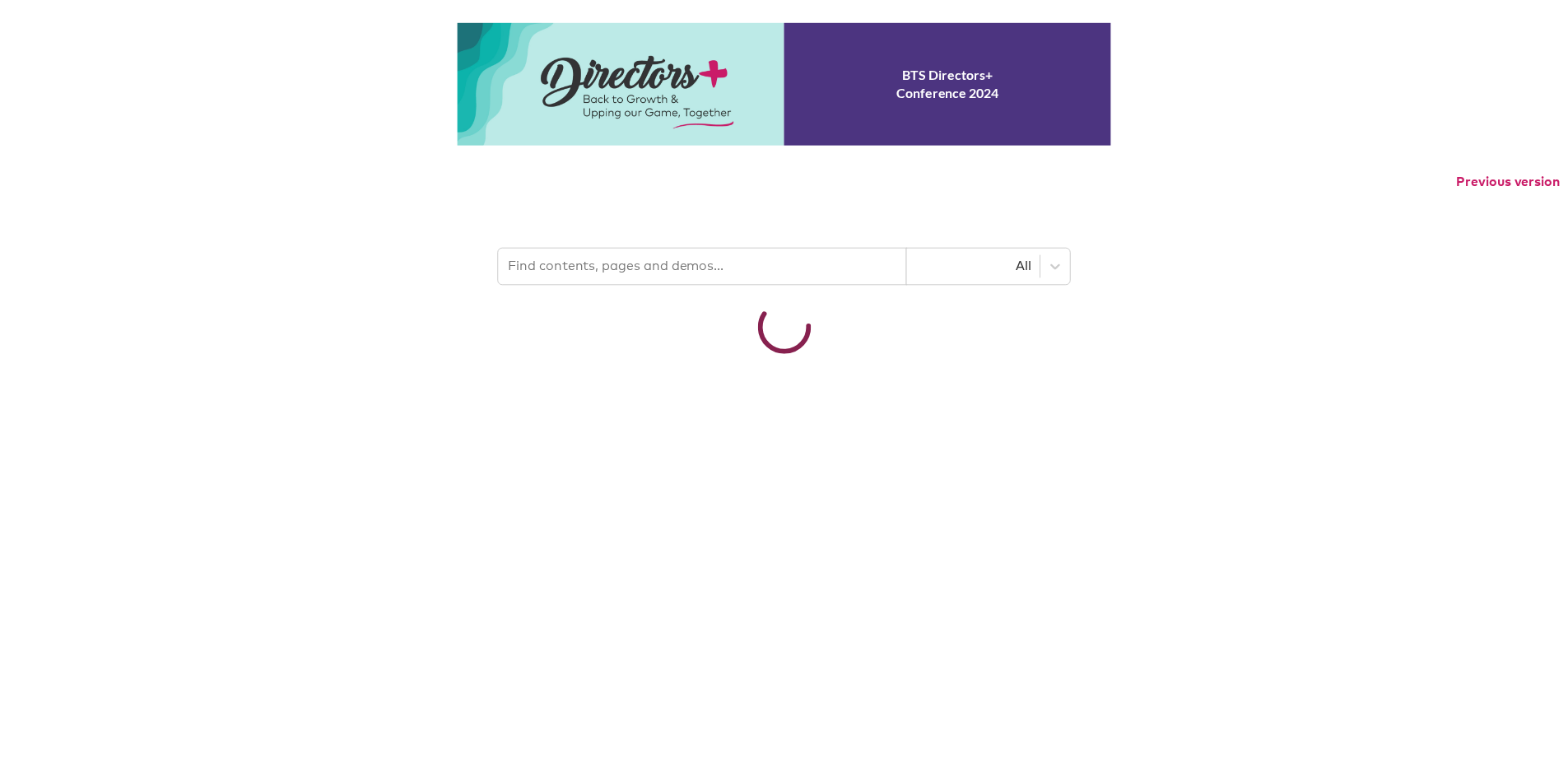 scroll, scrollTop: 0, scrollLeft: 0, axis: both 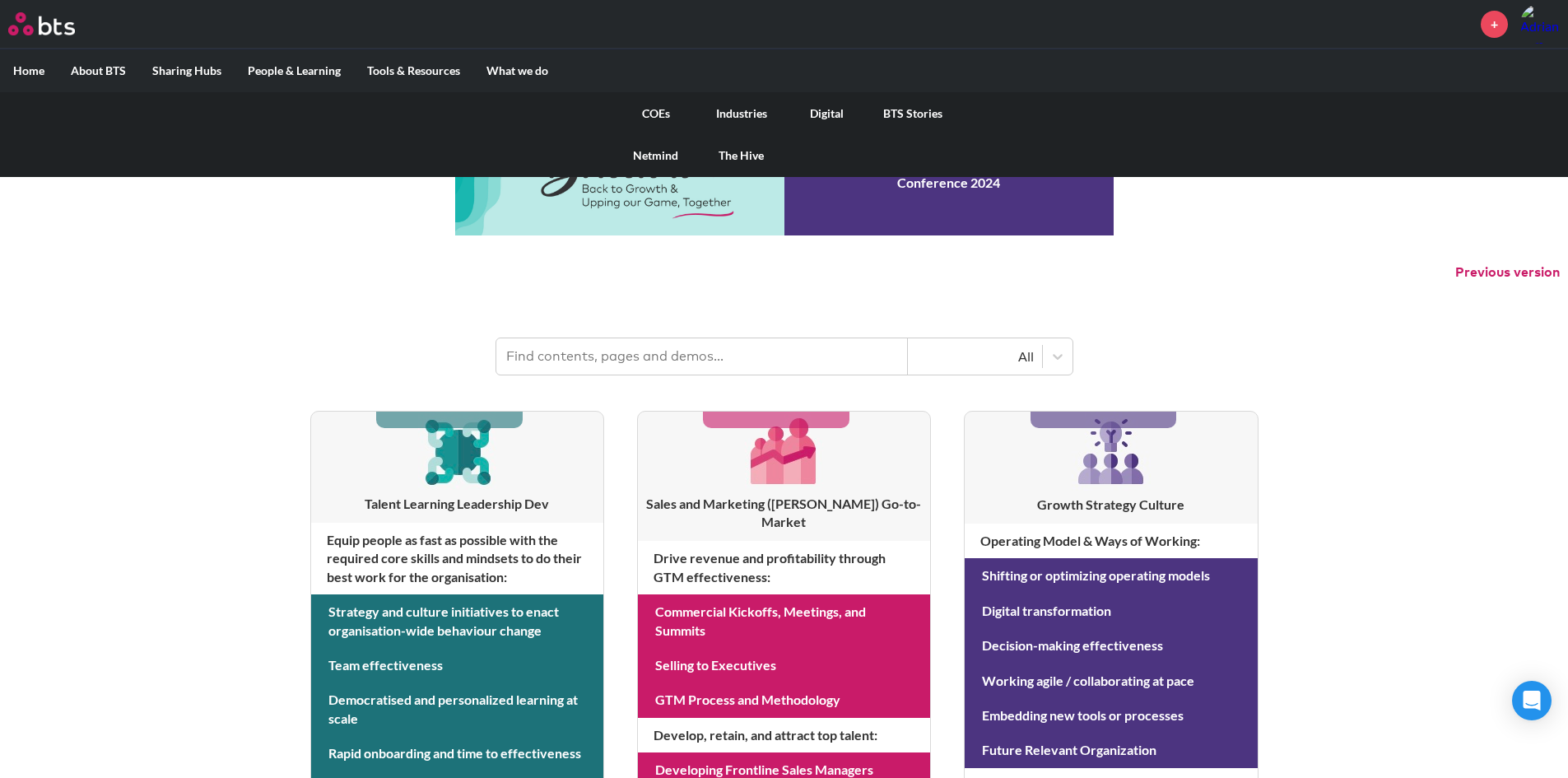 click on "Digital" at bounding box center [827, 114] 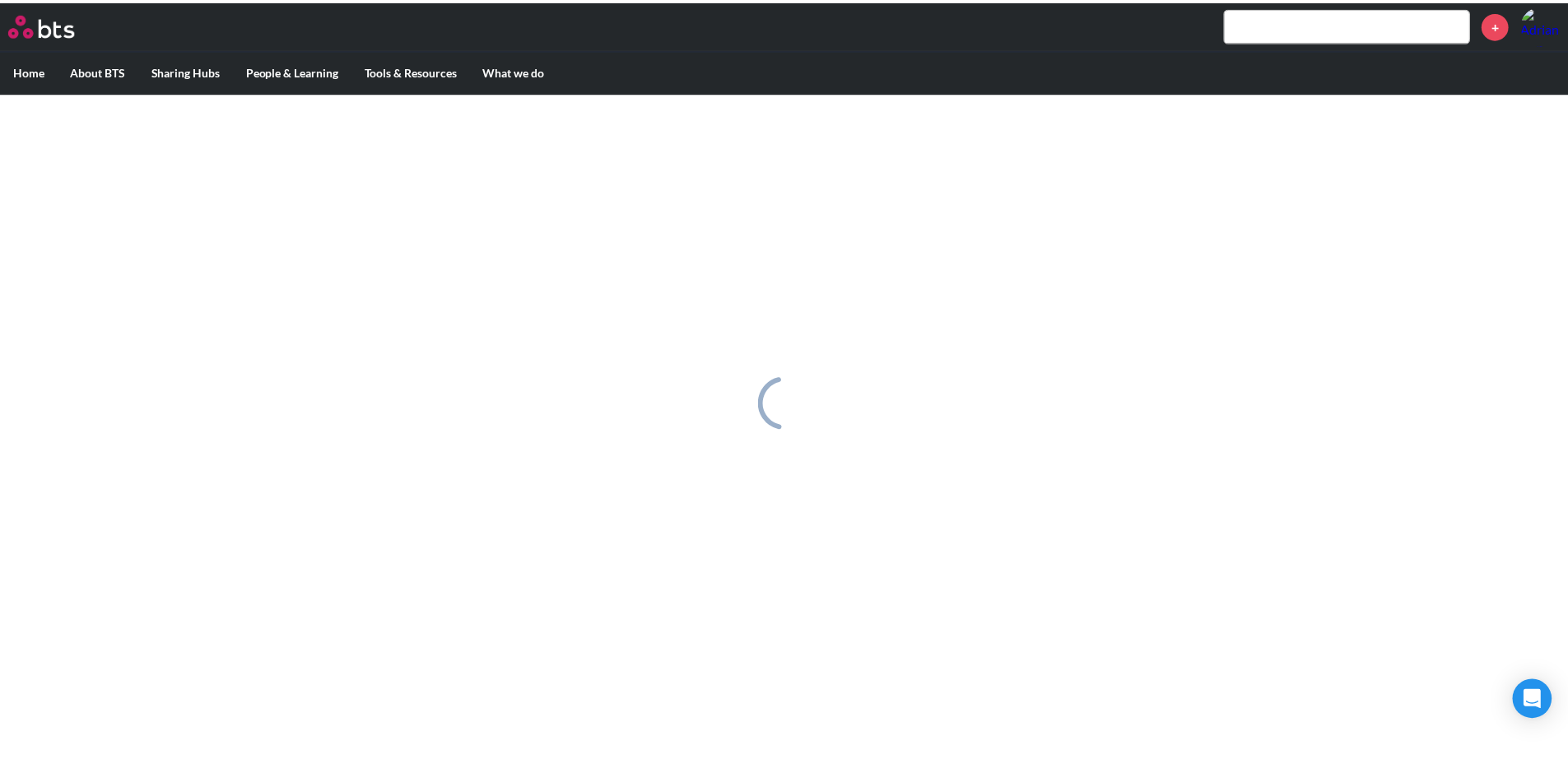 scroll, scrollTop: 0, scrollLeft: 0, axis: both 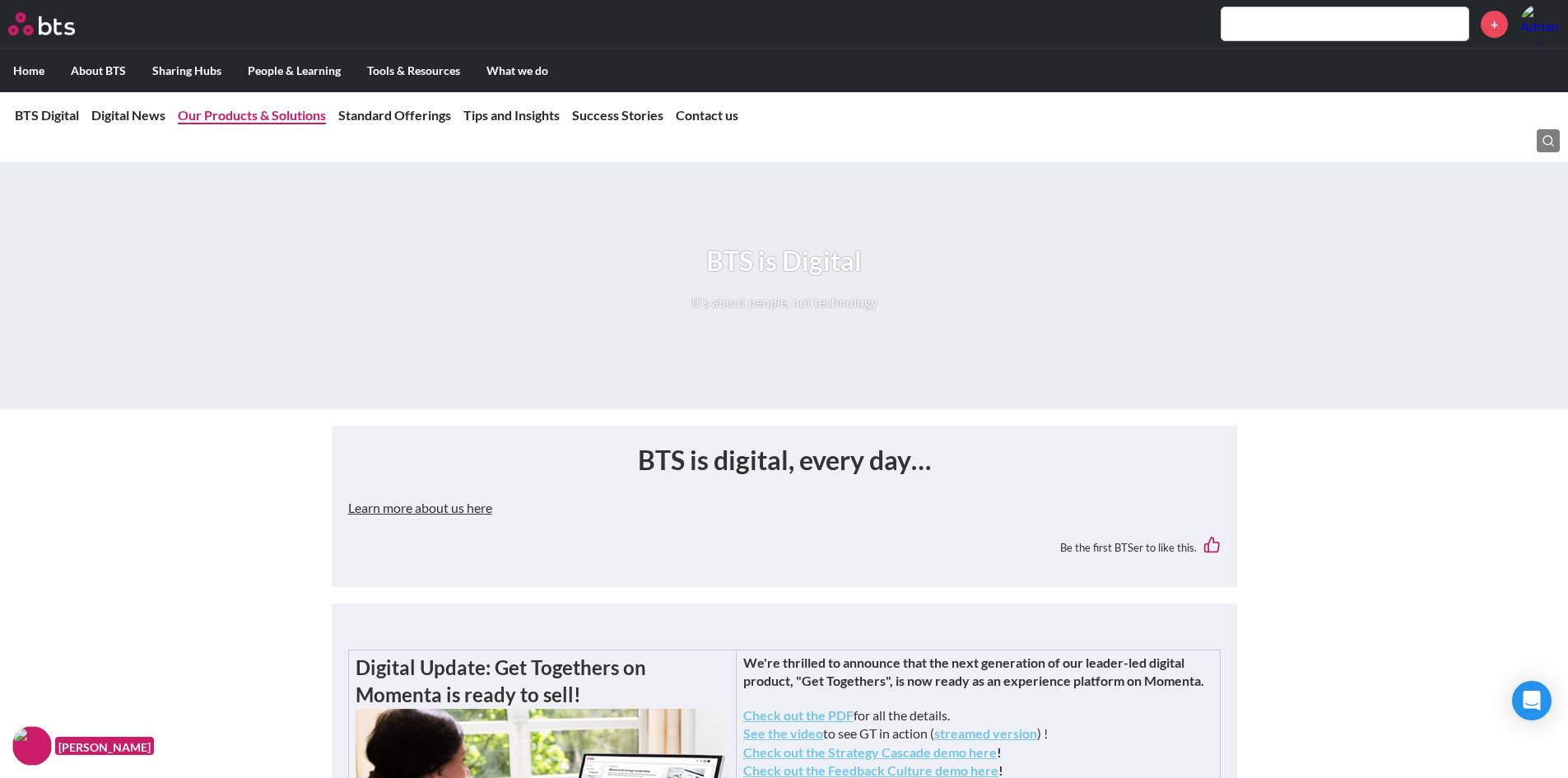 click on "Our Products & Solutions" at bounding box center [252, 114] 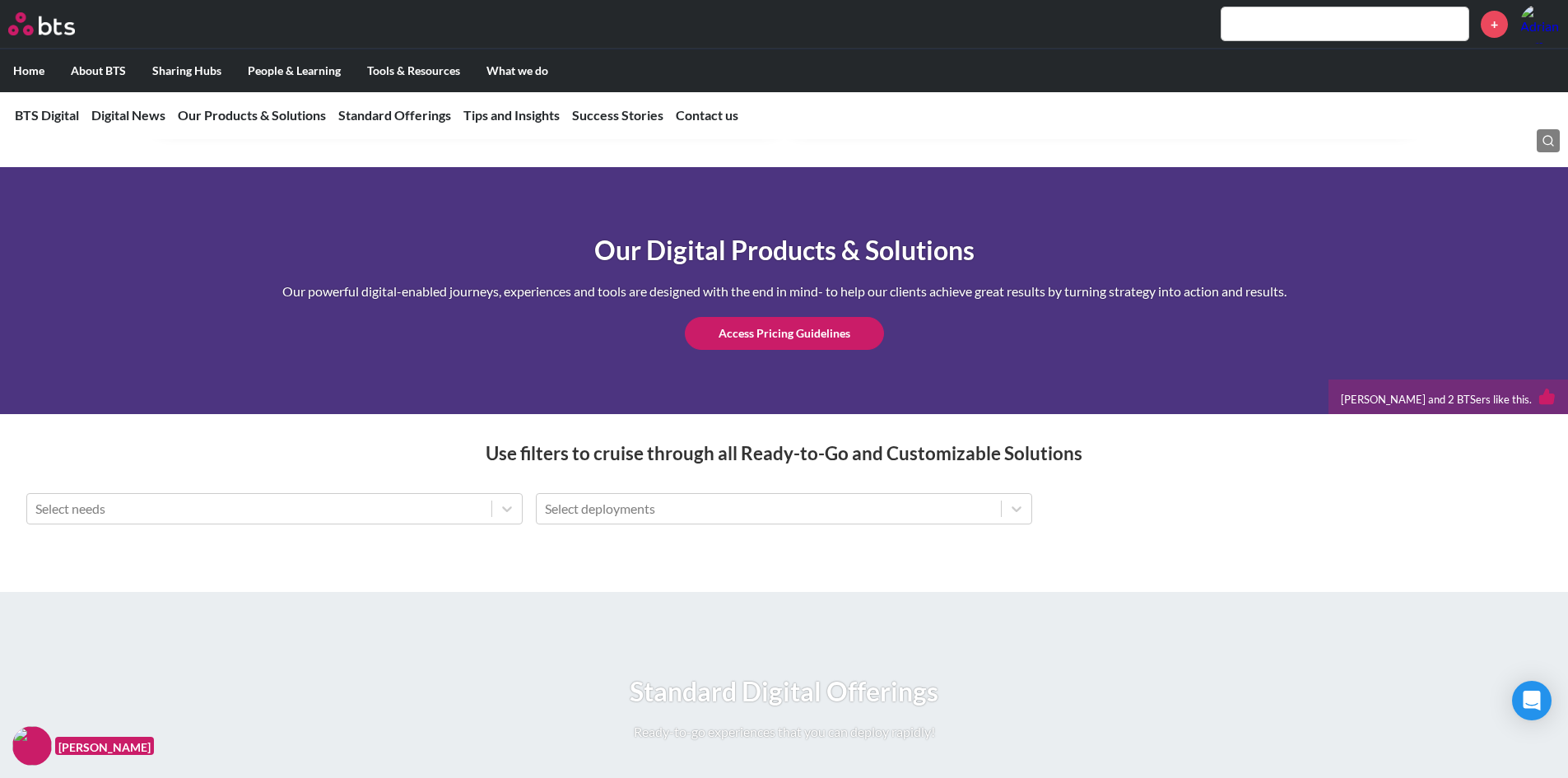 scroll, scrollTop: 1905, scrollLeft: 0, axis: vertical 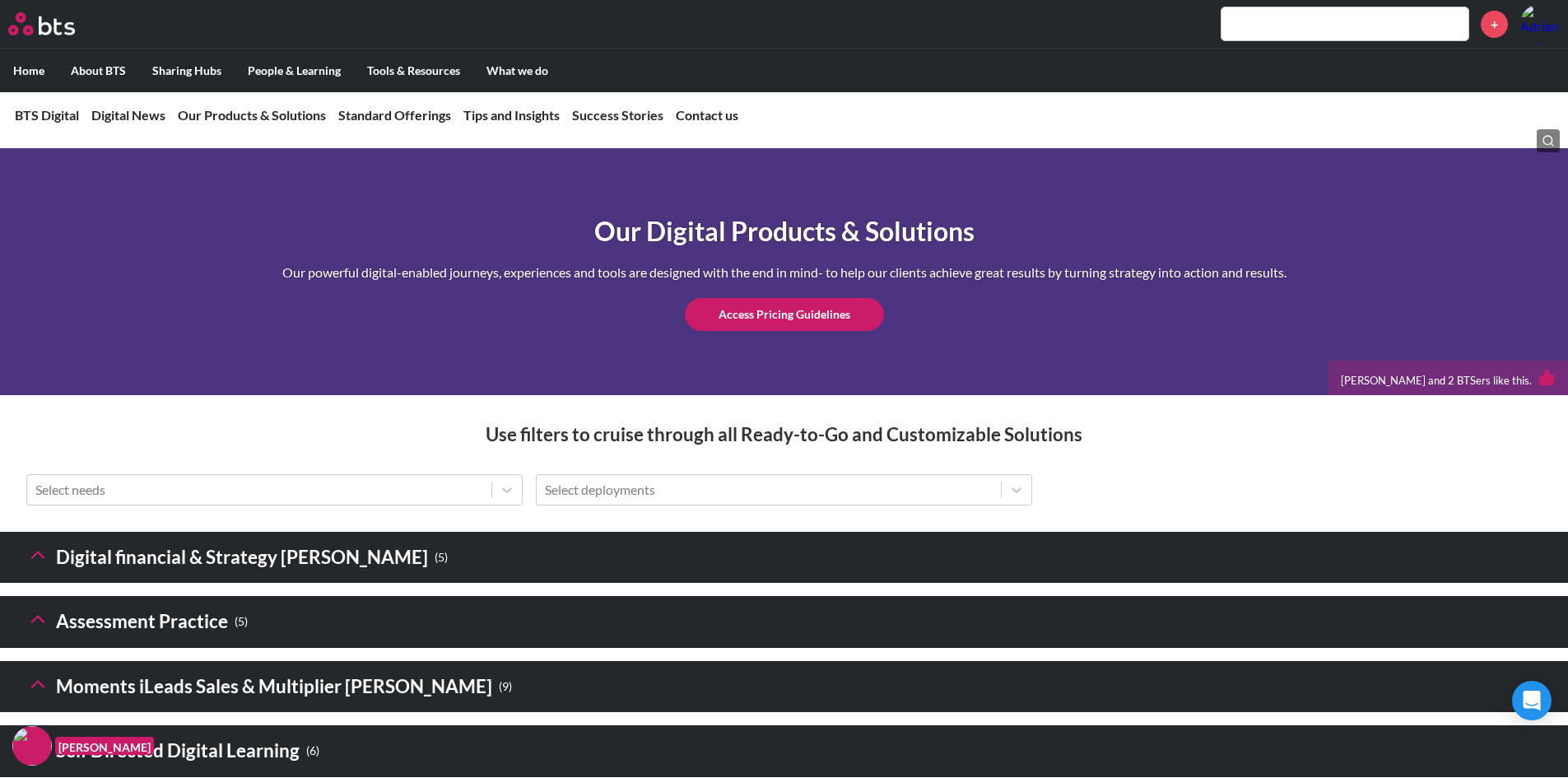 click on "Digital financial & Strategy [PERSON_NAME] ( 5 )" at bounding box center [237, 557] 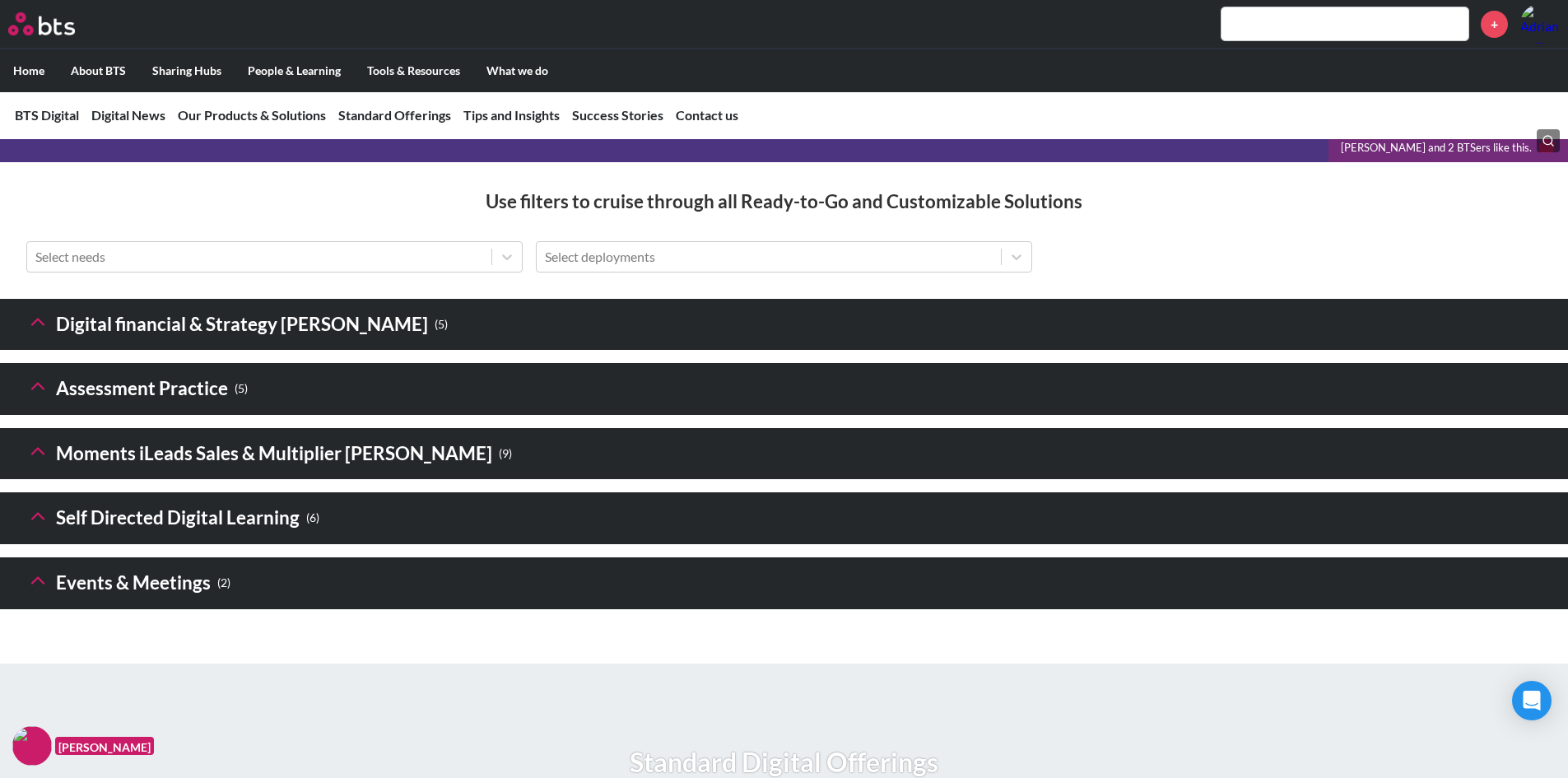 scroll, scrollTop: 2140, scrollLeft: 0, axis: vertical 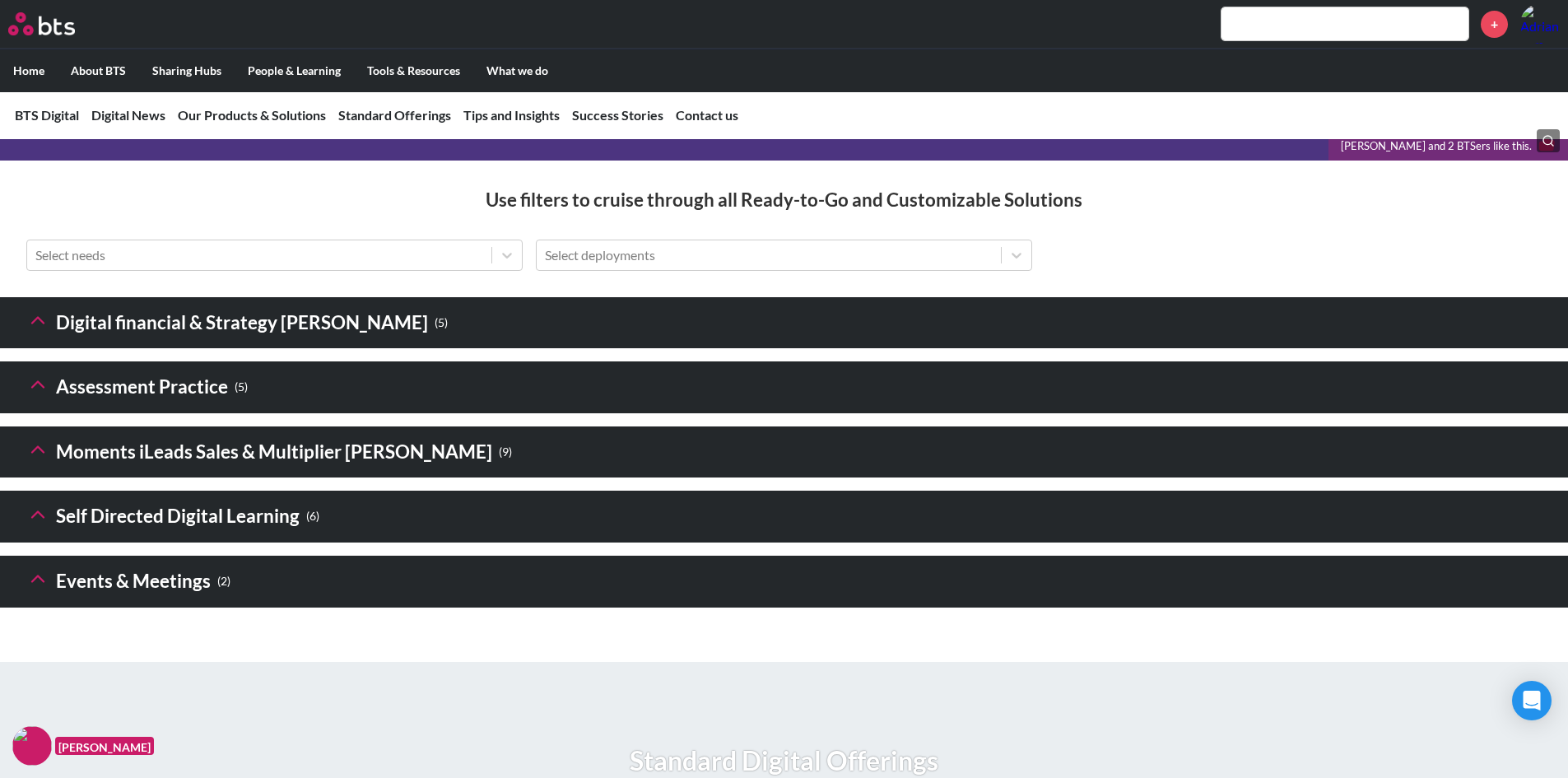 click 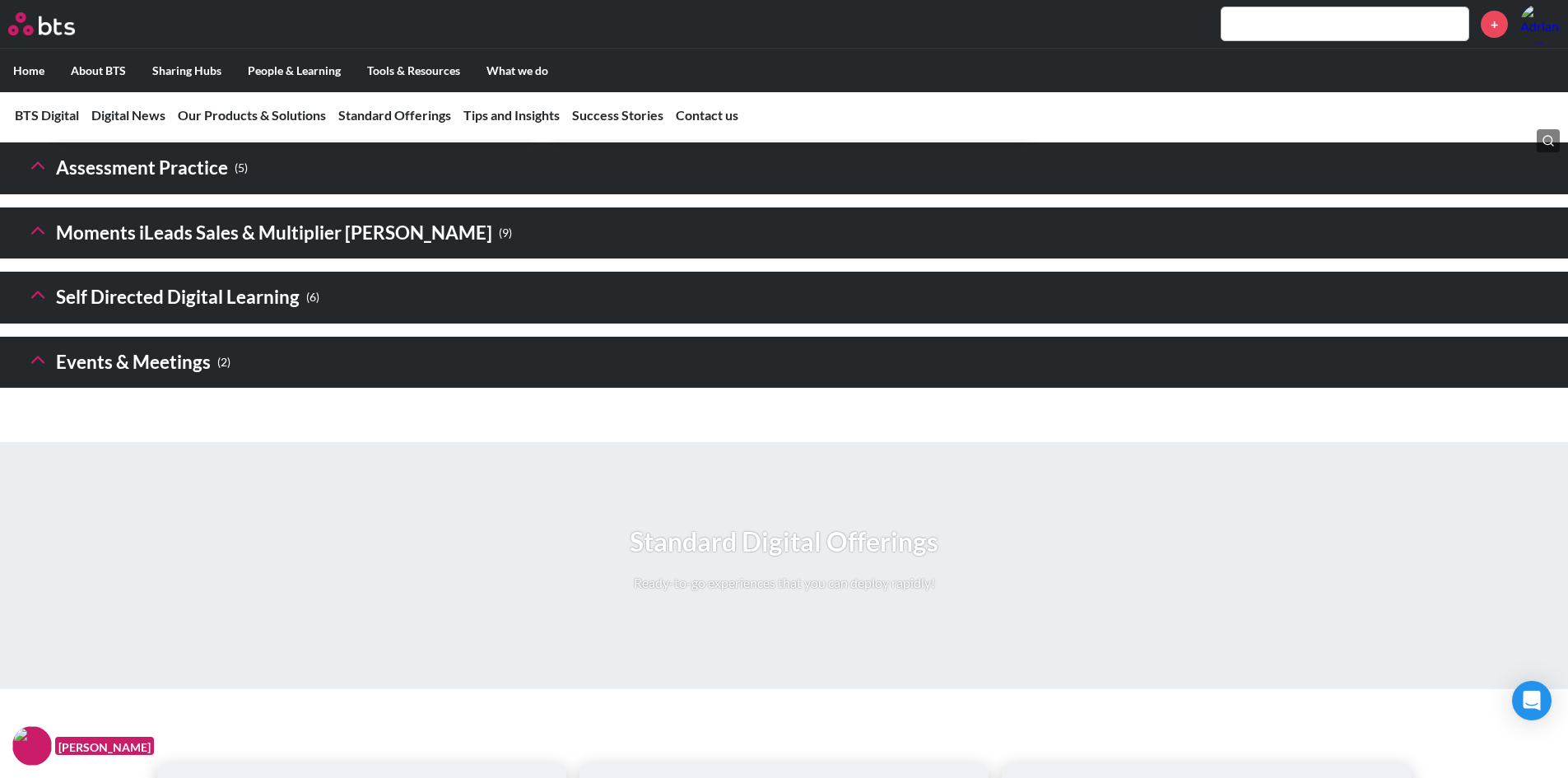 scroll, scrollTop: 3474, scrollLeft: 0, axis: vertical 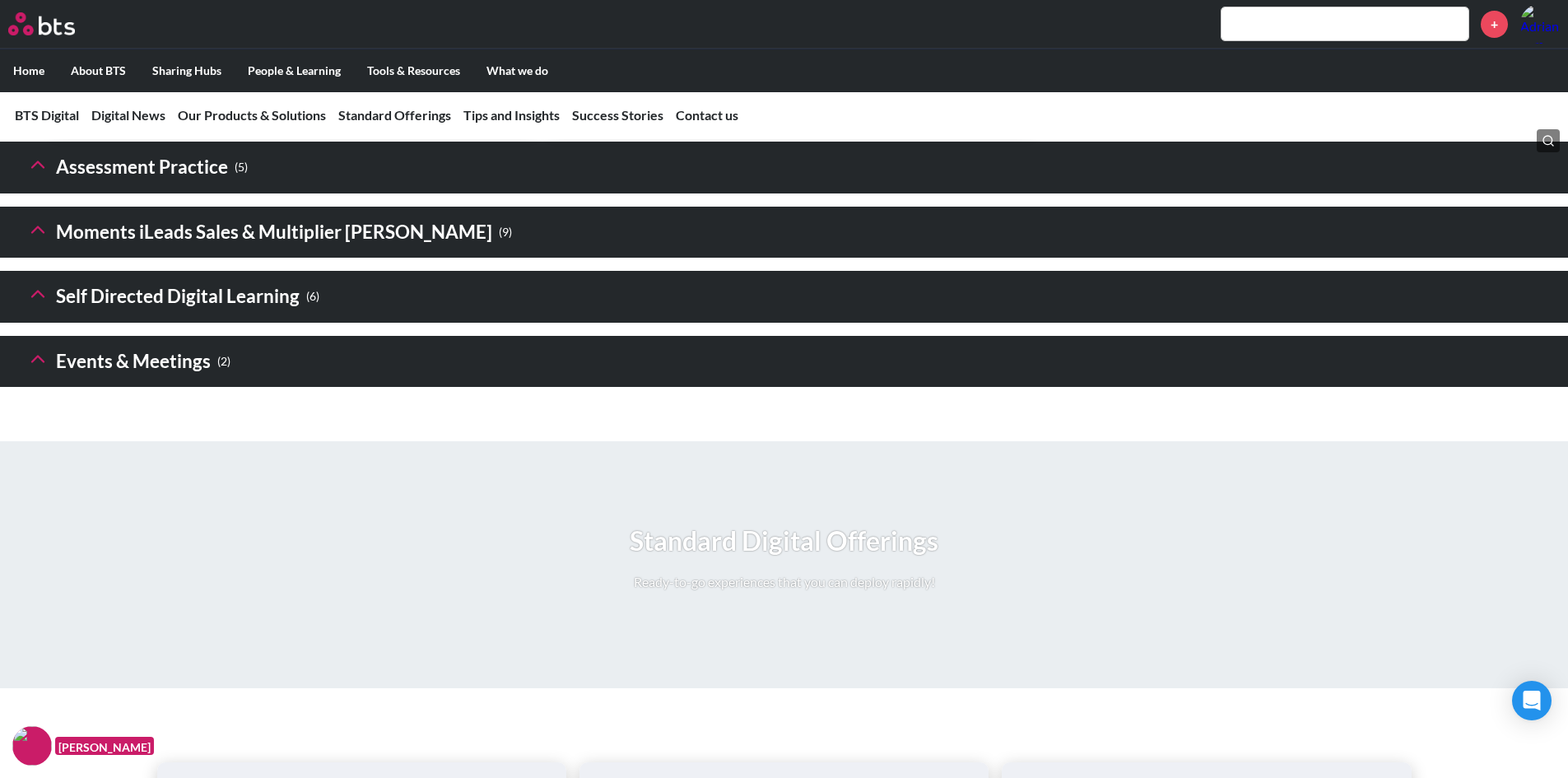click 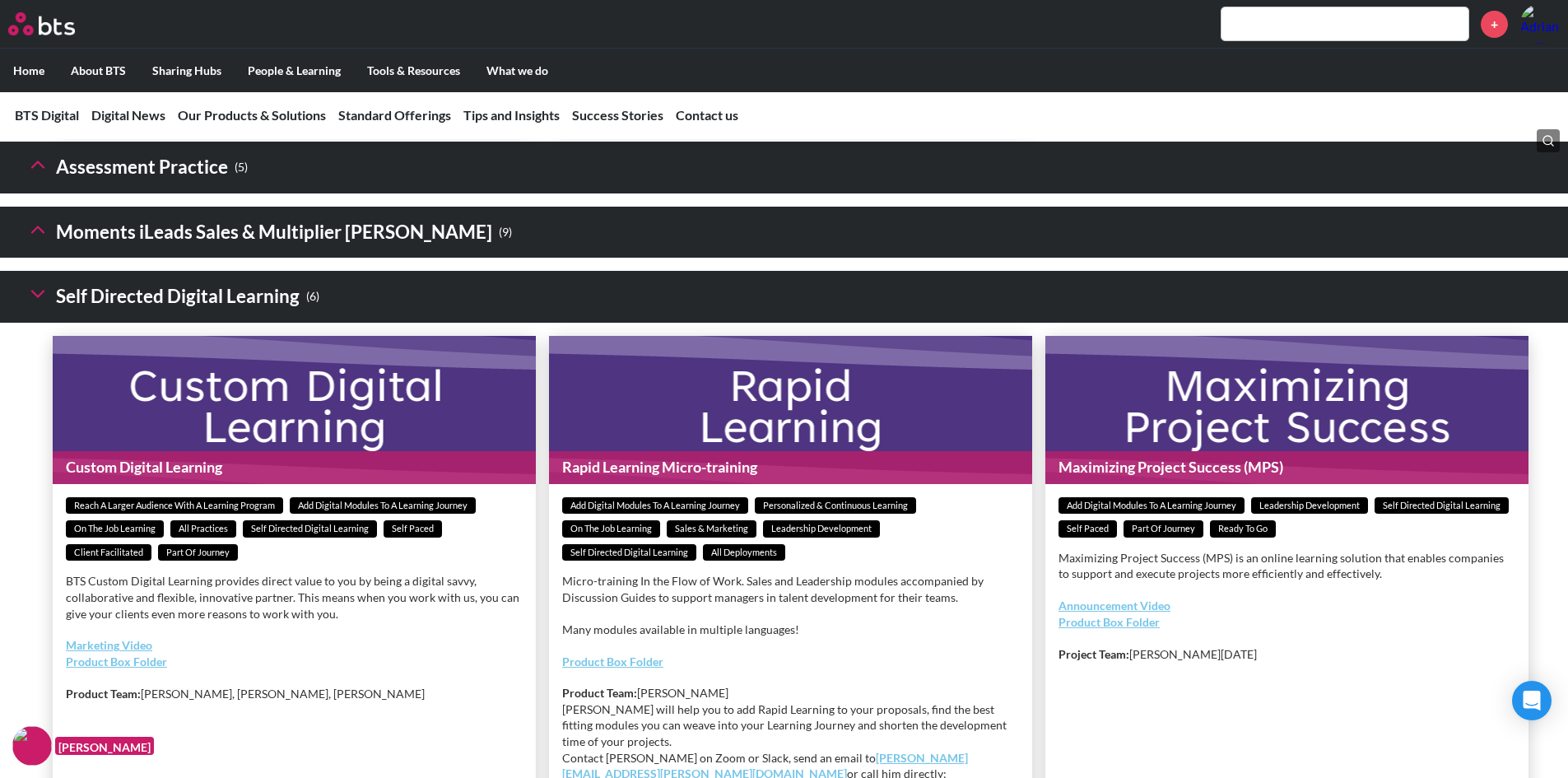 click at bounding box center (1345, 24) 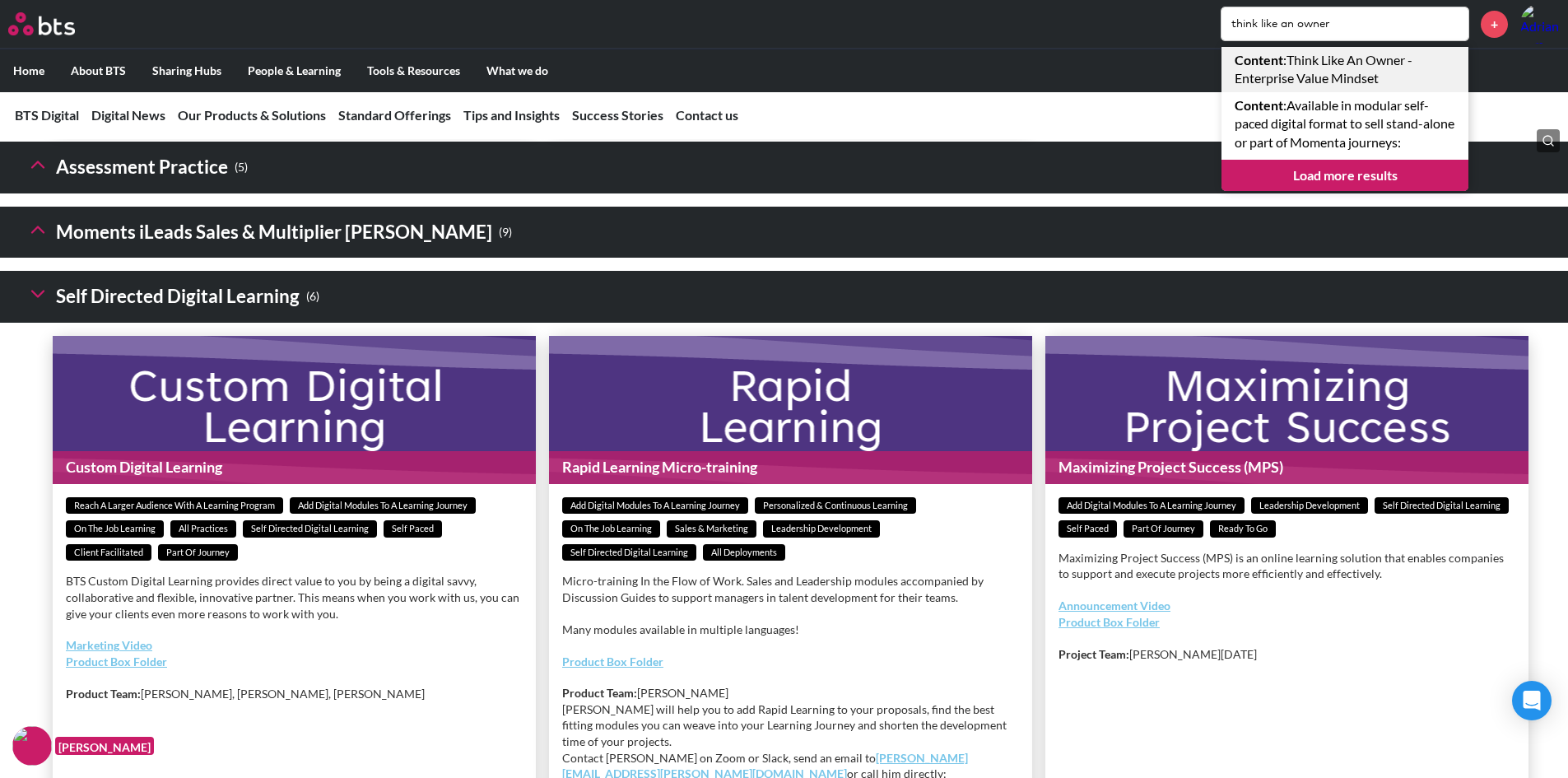type on "think like an owner" 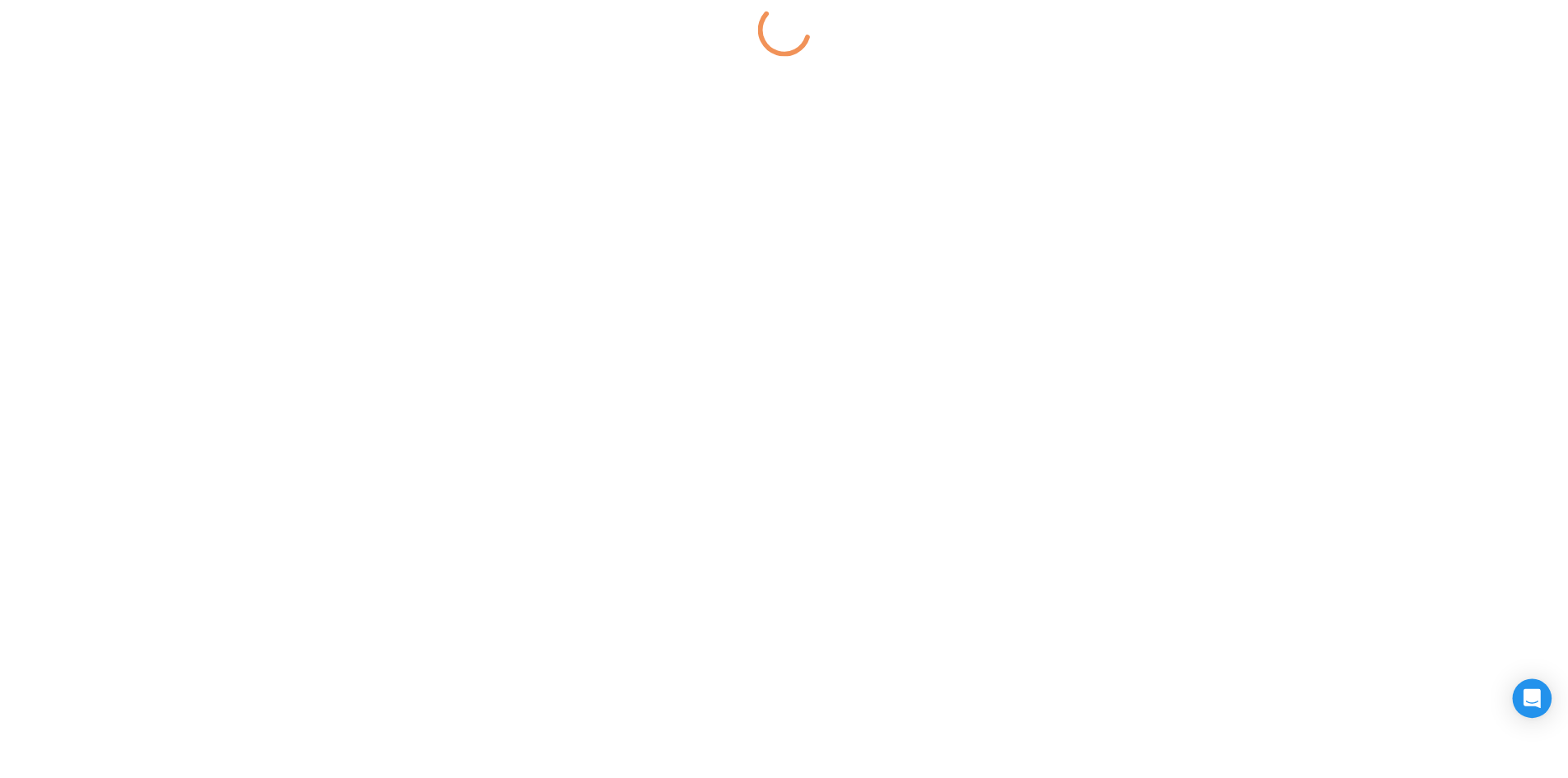 scroll, scrollTop: 0, scrollLeft: 0, axis: both 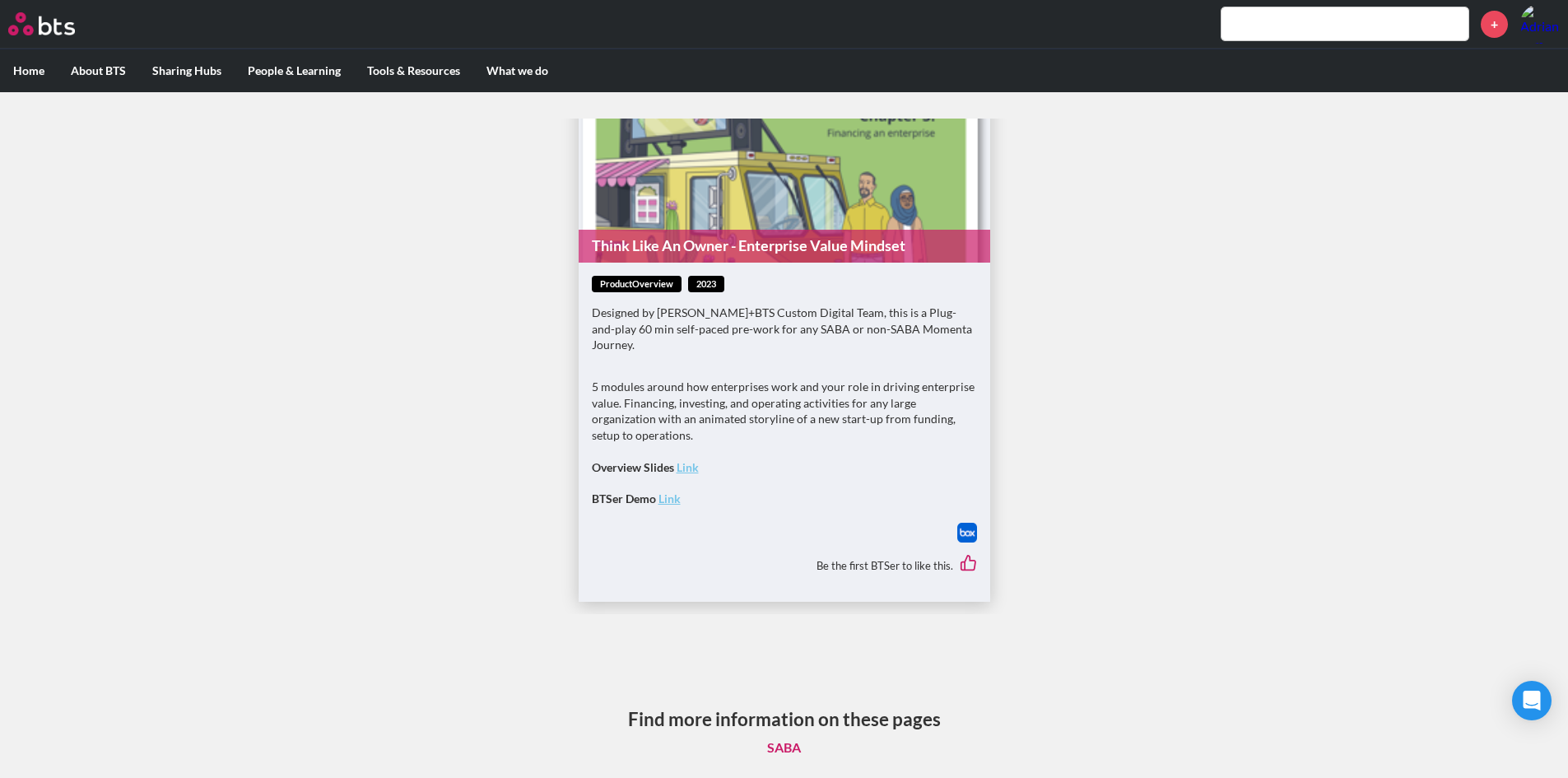 click on "5 modules around how enterprises work and your role in driving enterprise value. Financing, investing, and operating activities for any large organization with an animated storyline of a new start-up from funding, setup to operations.
Overview Slides   Link
BTSer Demo   Link" at bounding box center (784, 450) 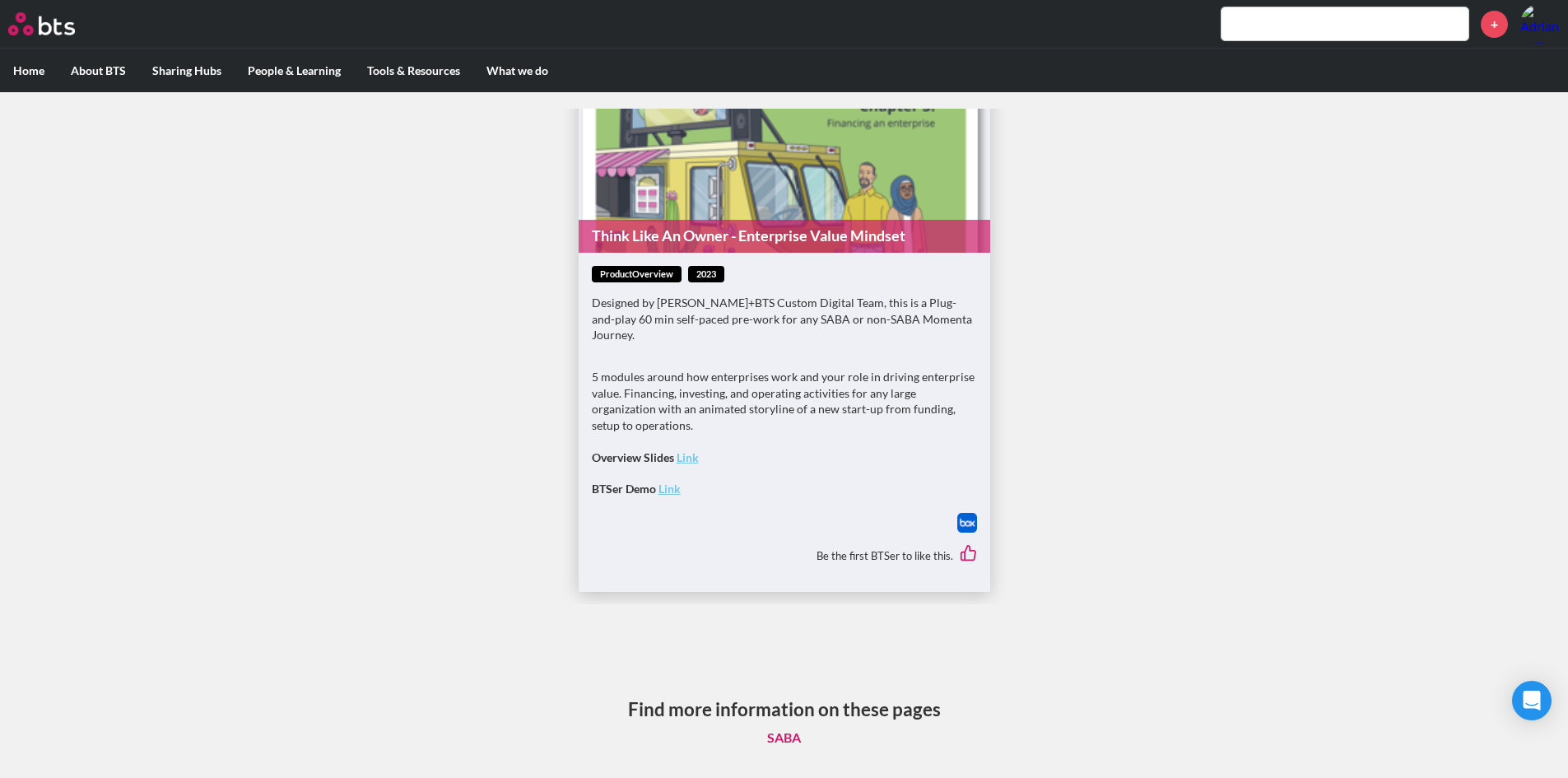click on "5 modules around how enterprises work and your role in driving enterprise value. Financing, investing, and operating activities for any large organization with an animated storyline of a new start-up from funding, setup to operations.
Overview Slides   Link
BTSer Demo   Link" at bounding box center (784, 440) 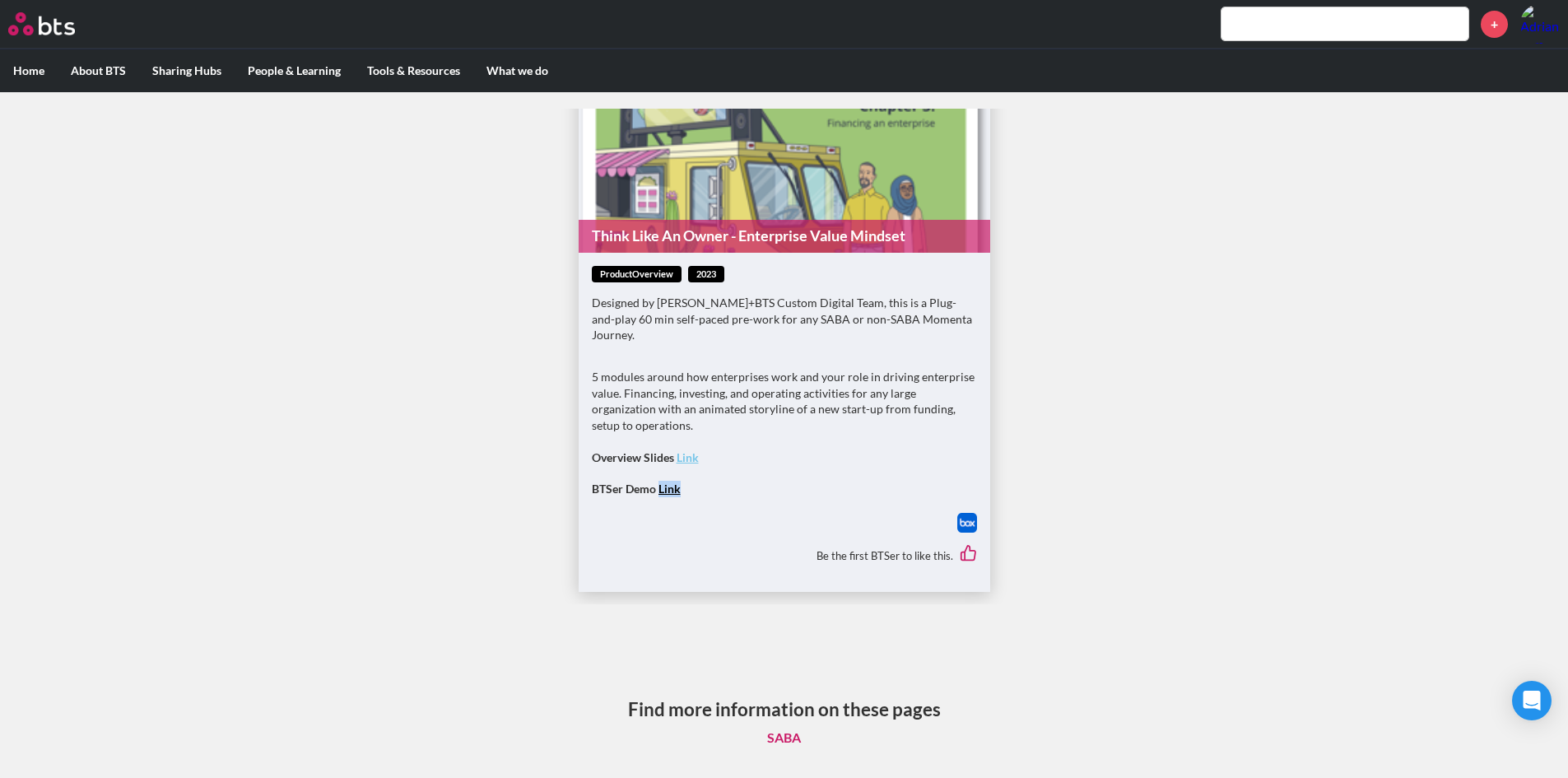 click on "5 modules around how enterprises work and your role in driving enterprise value. Financing, investing, and operating activities for any large organization with an animated storyline of a new start-up from funding, setup to operations.
Overview Slides   Link
BTSer Demo   Link" at bounding box center [784, 440] 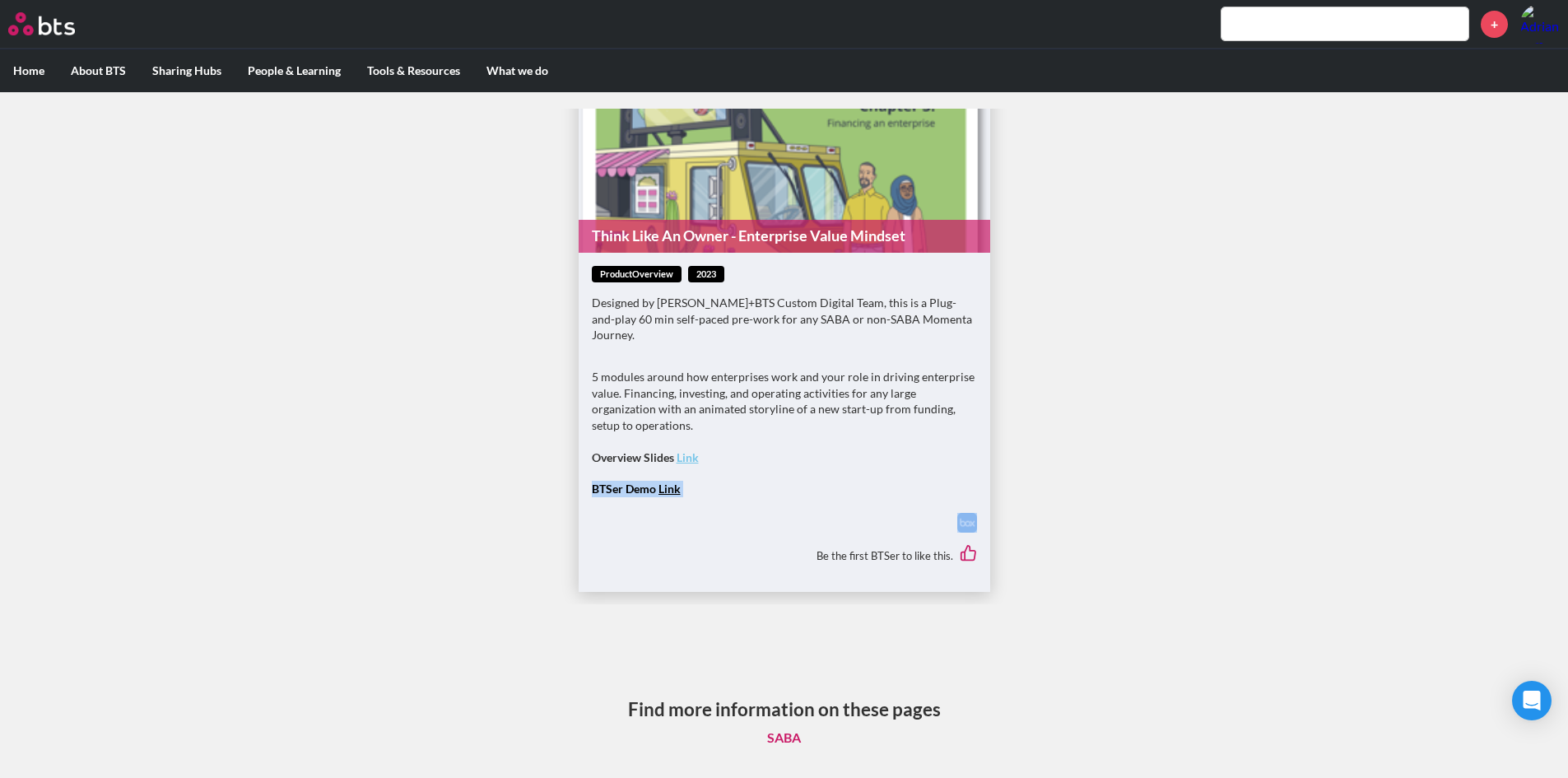 click on "5 modules around how enterprises work and your role in driving enterprise value. Financing, investing, and operating activities for any large organization with an animated storyline of a new start-up from funding, setup to operations.
Overview Slides   Link
BTSer Demo   Link" at bounding box center [784, 440] 